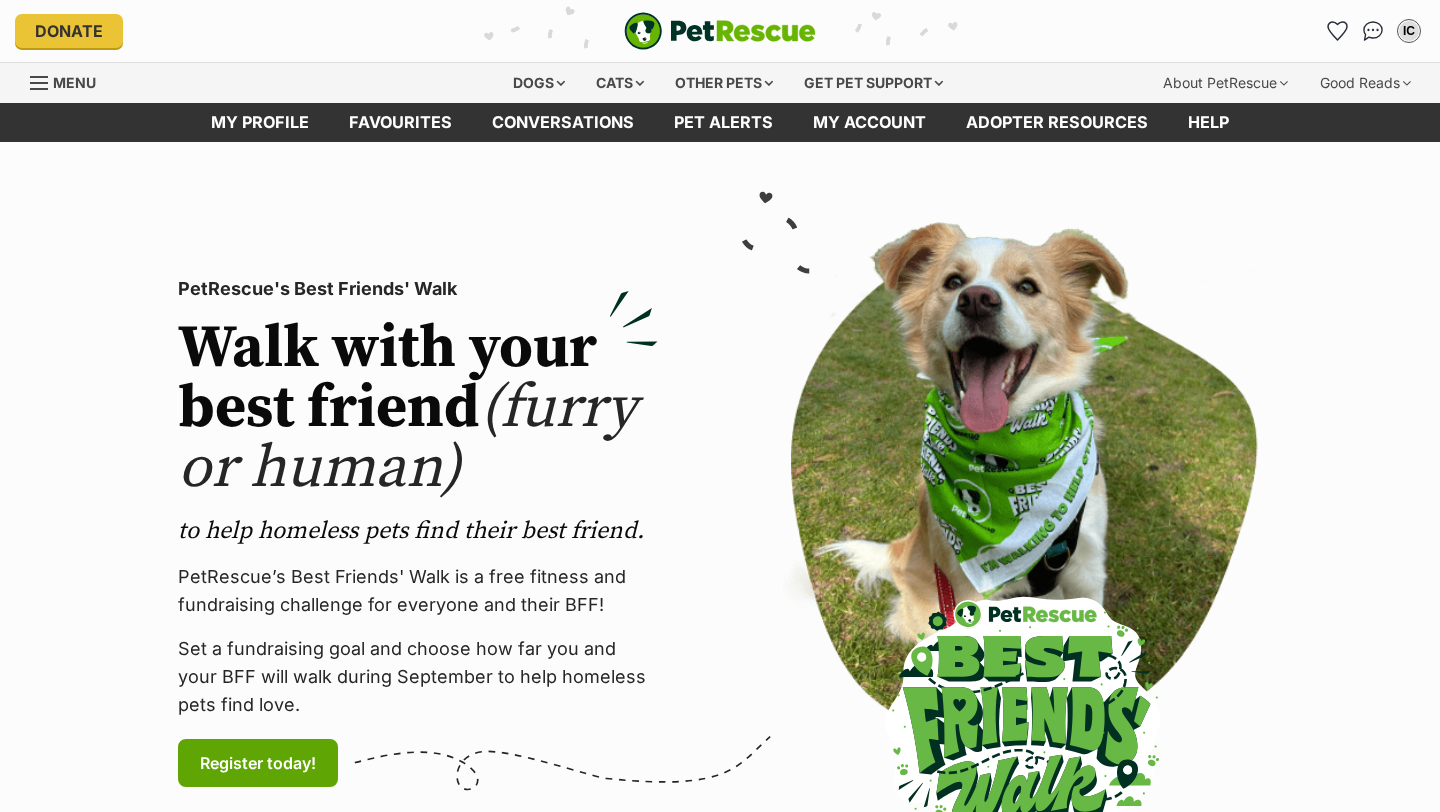 scroll, scrollTop: 0, scrollLeft: 0, axis: both 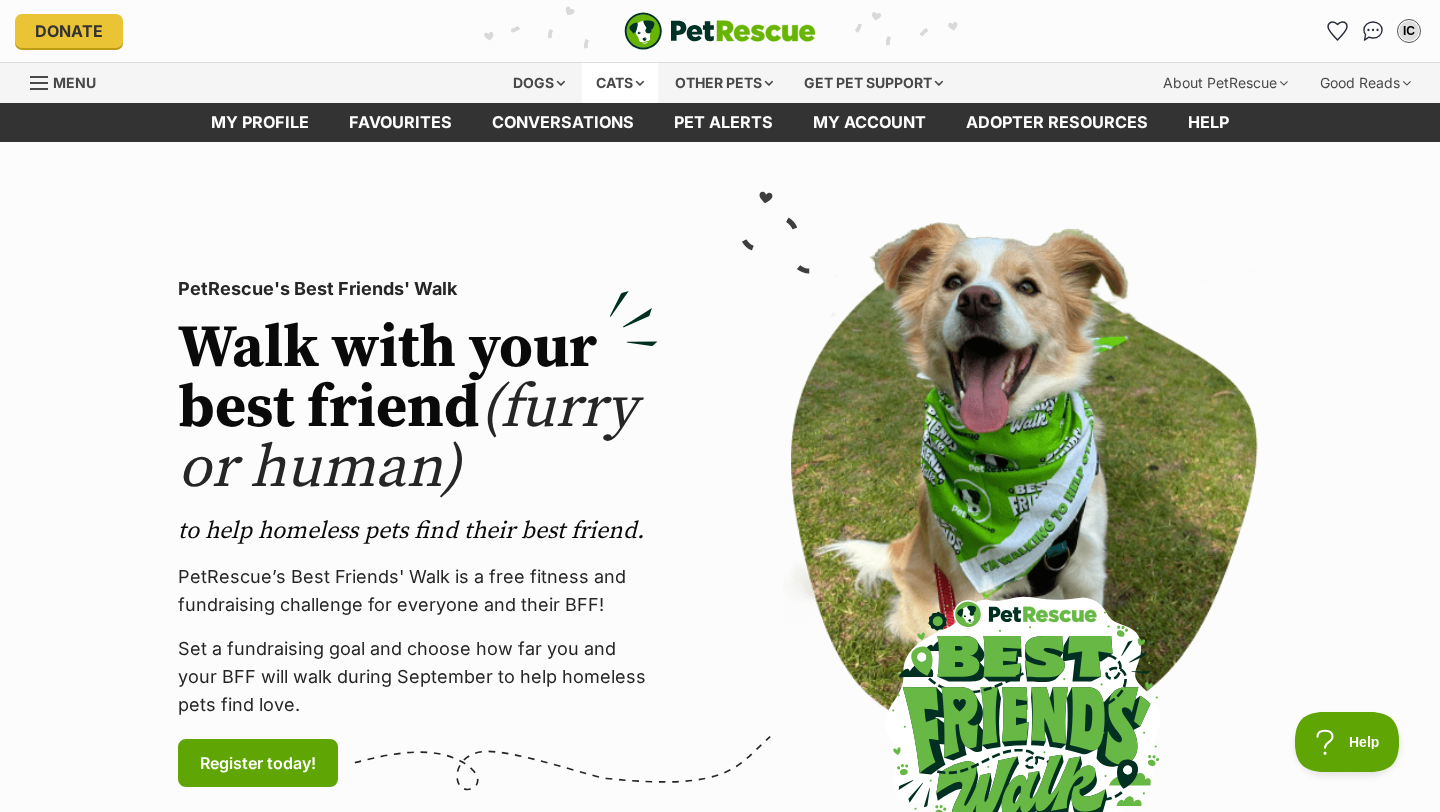click on "Cats" at bounding box center (620, 83) 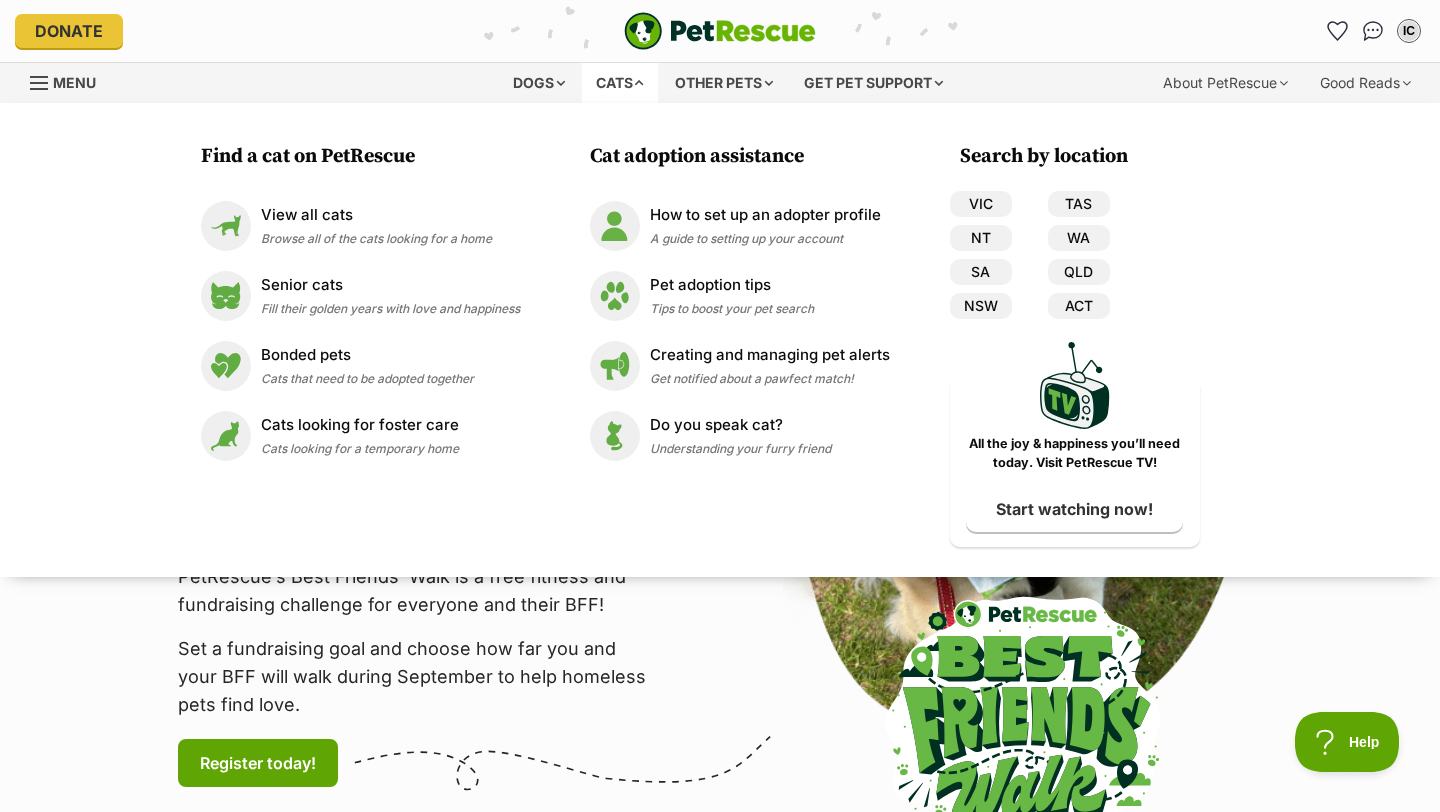click on "Cats" at bounding box center (620, 83) 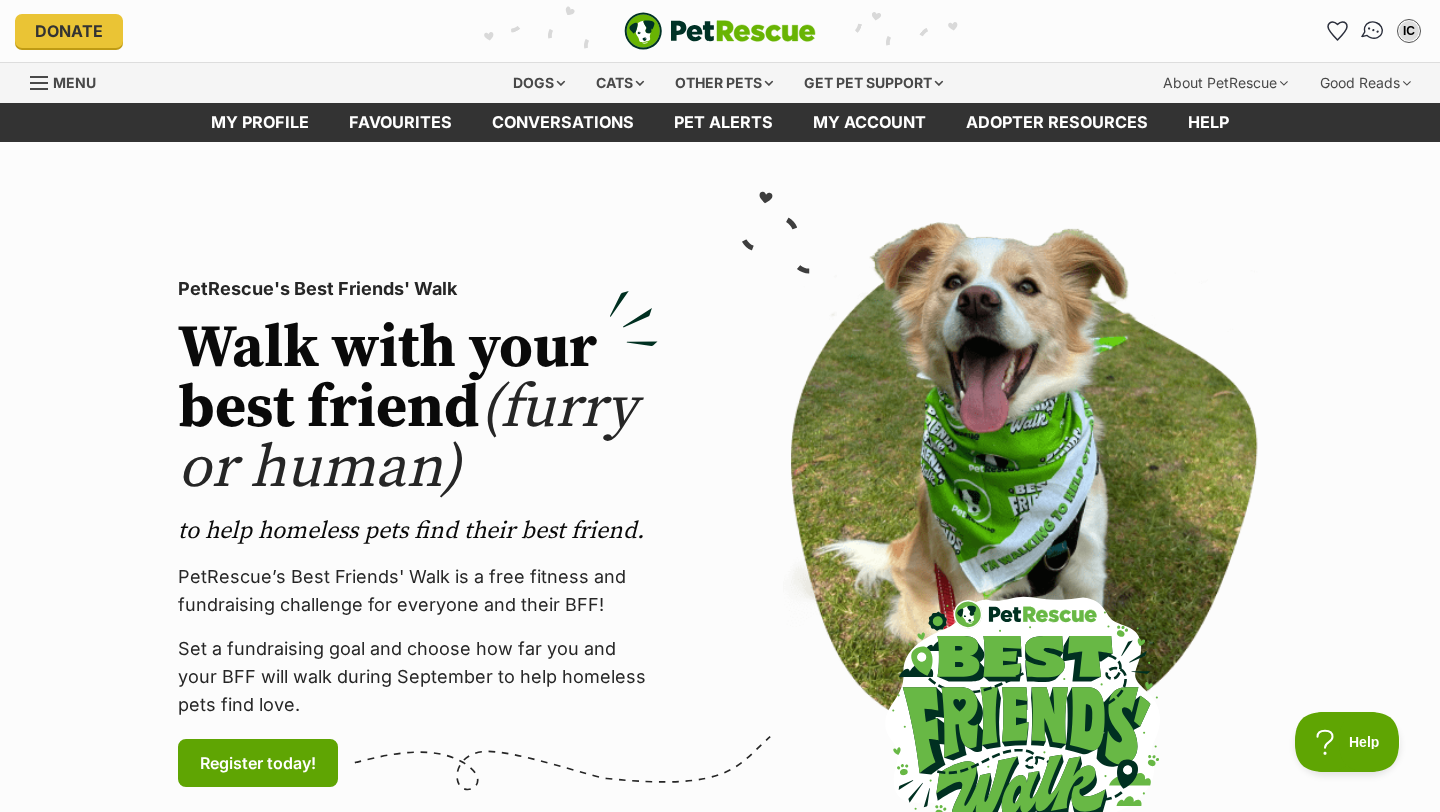 click at bounding box center (1372, 30) 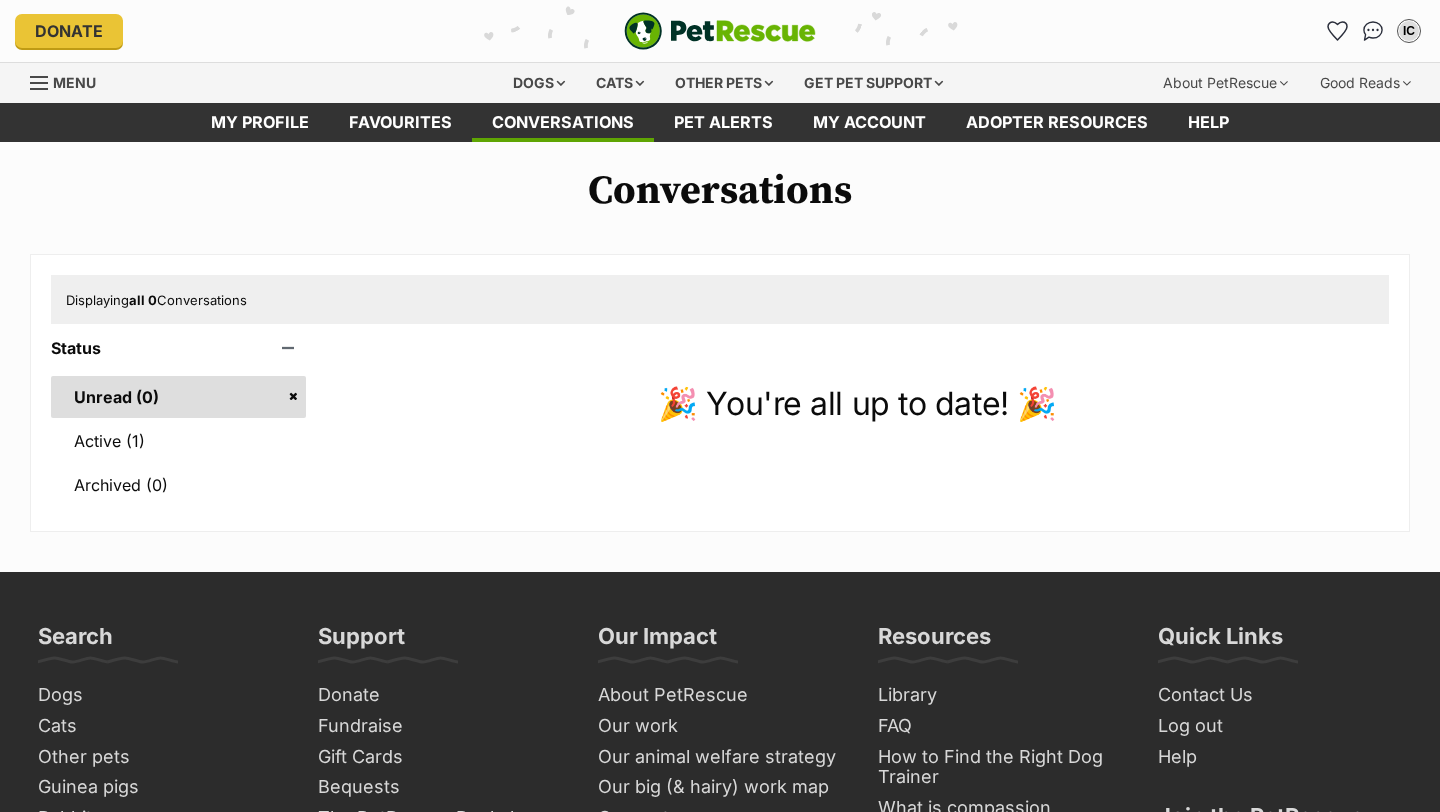 scroll, scrollTop: 0, scrollLeft: 0, axis: both 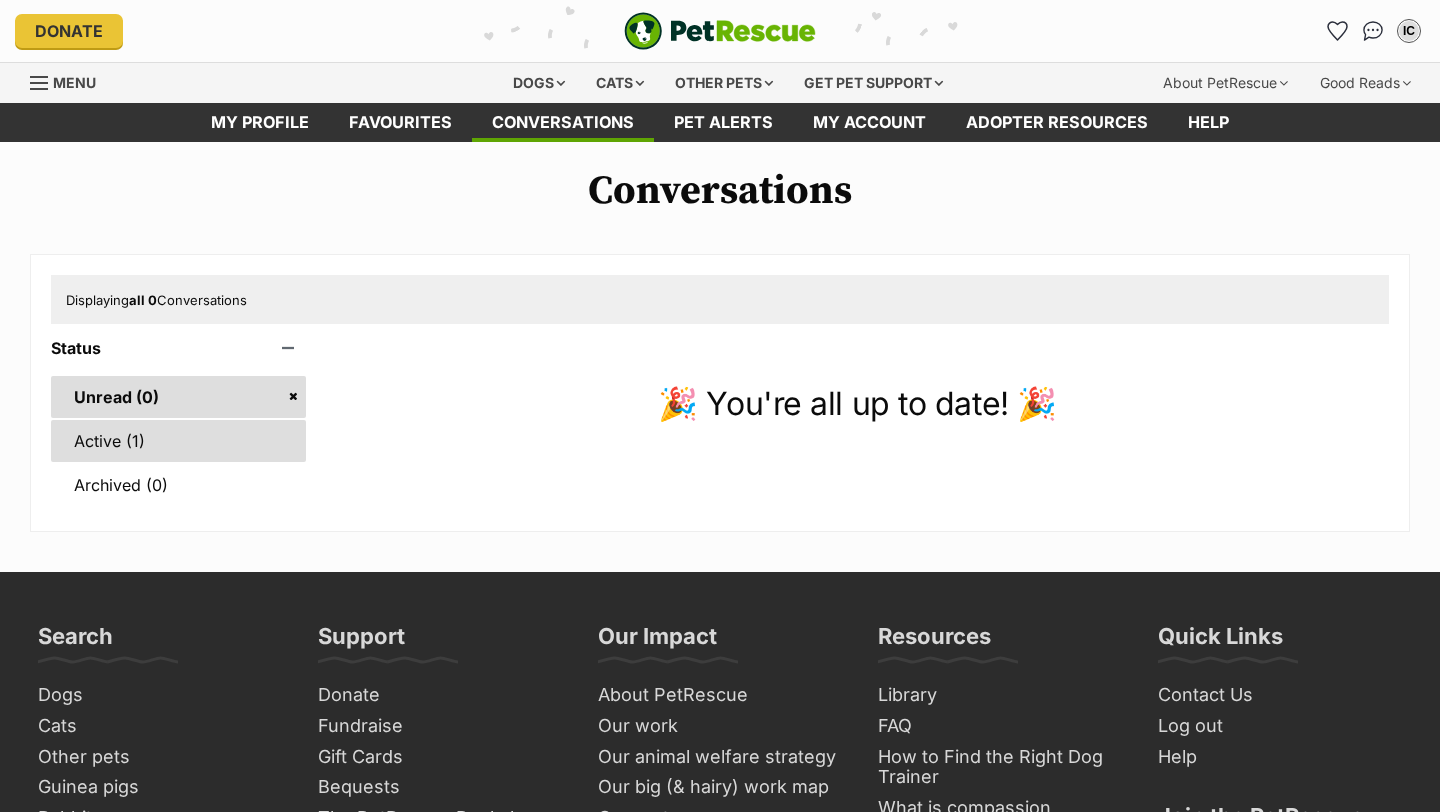 click on "Active (1)" at bounding box center [178, 441] 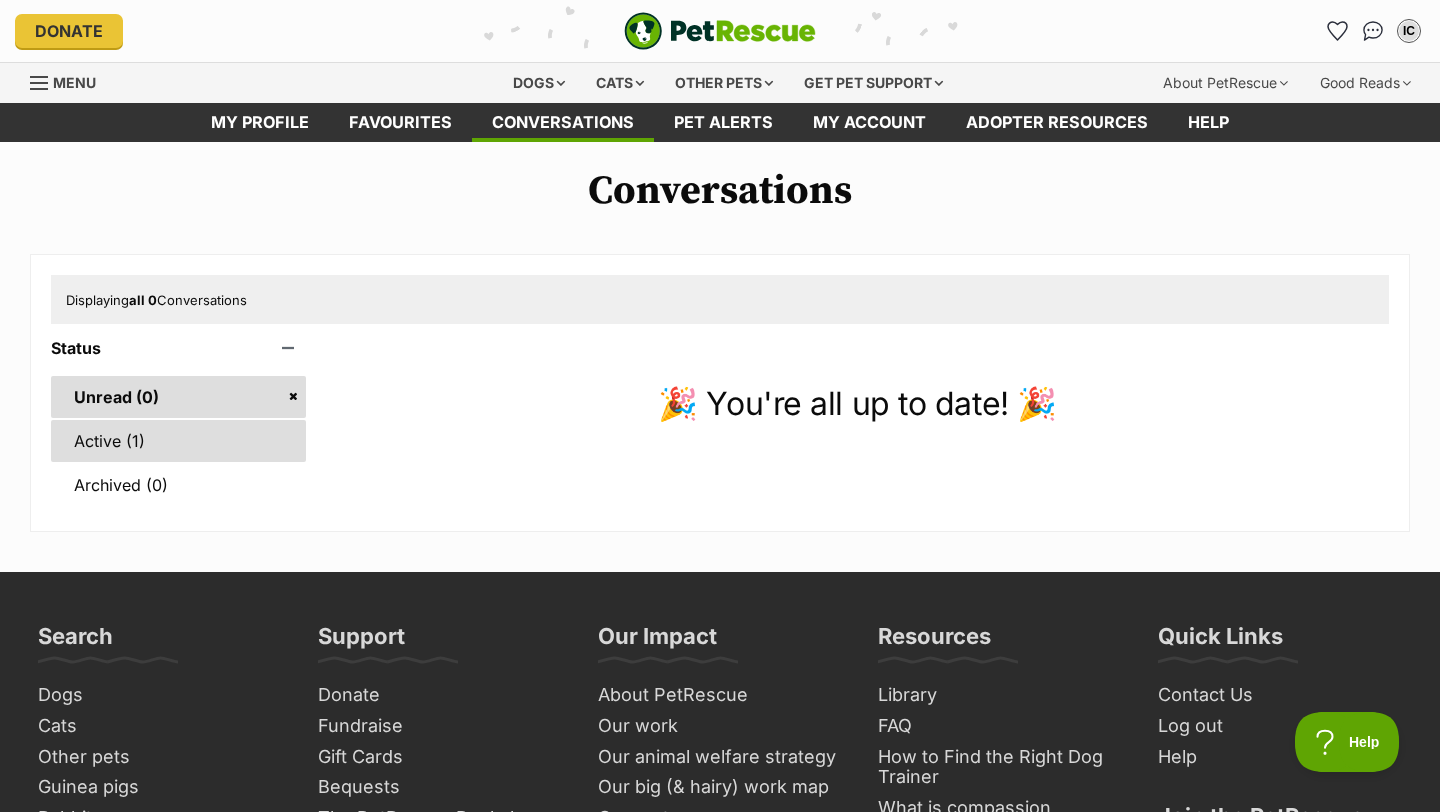 scroll, scrollTop: 0, scrollLeft: 0, axis: both 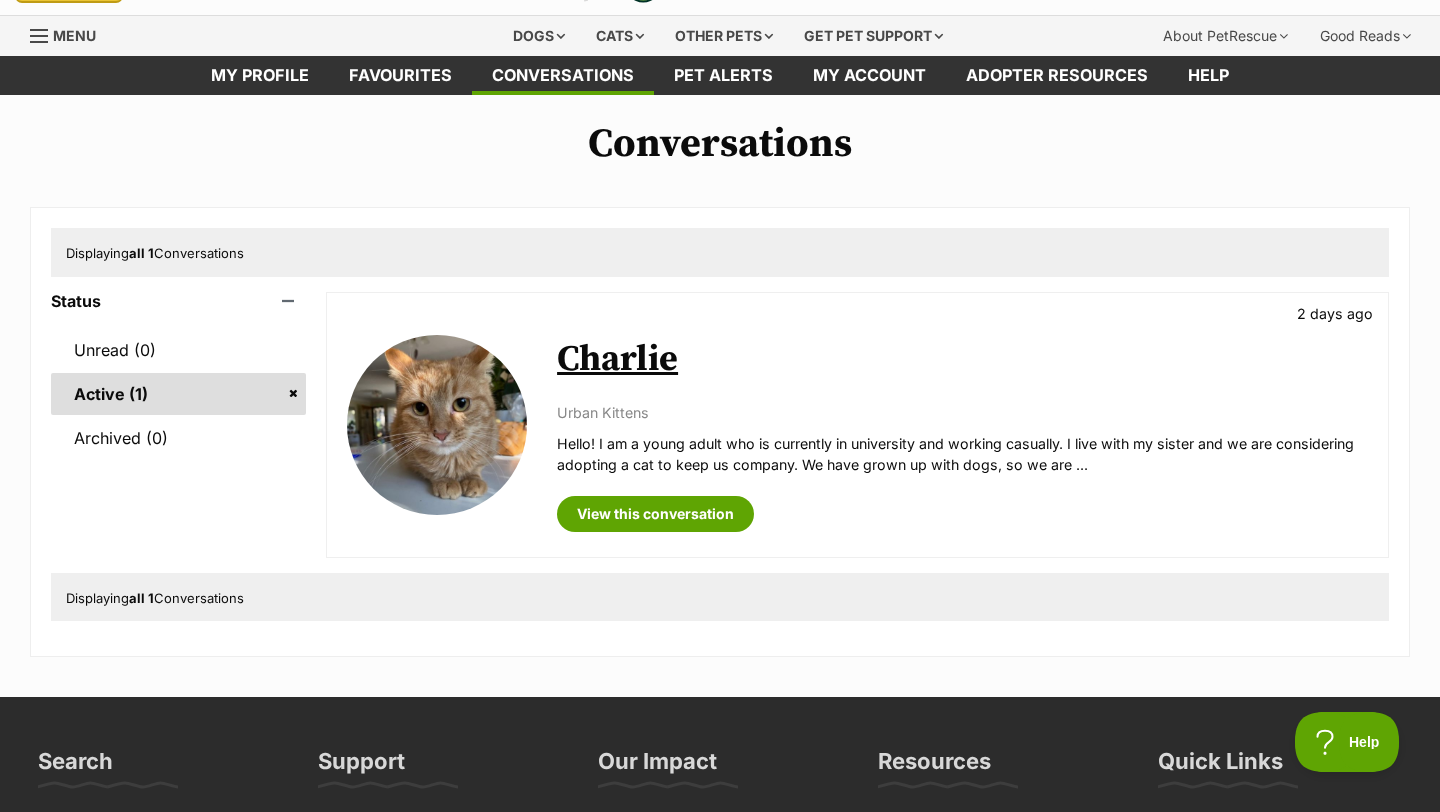 click on "Charlie" at bounding box center [617, 359] 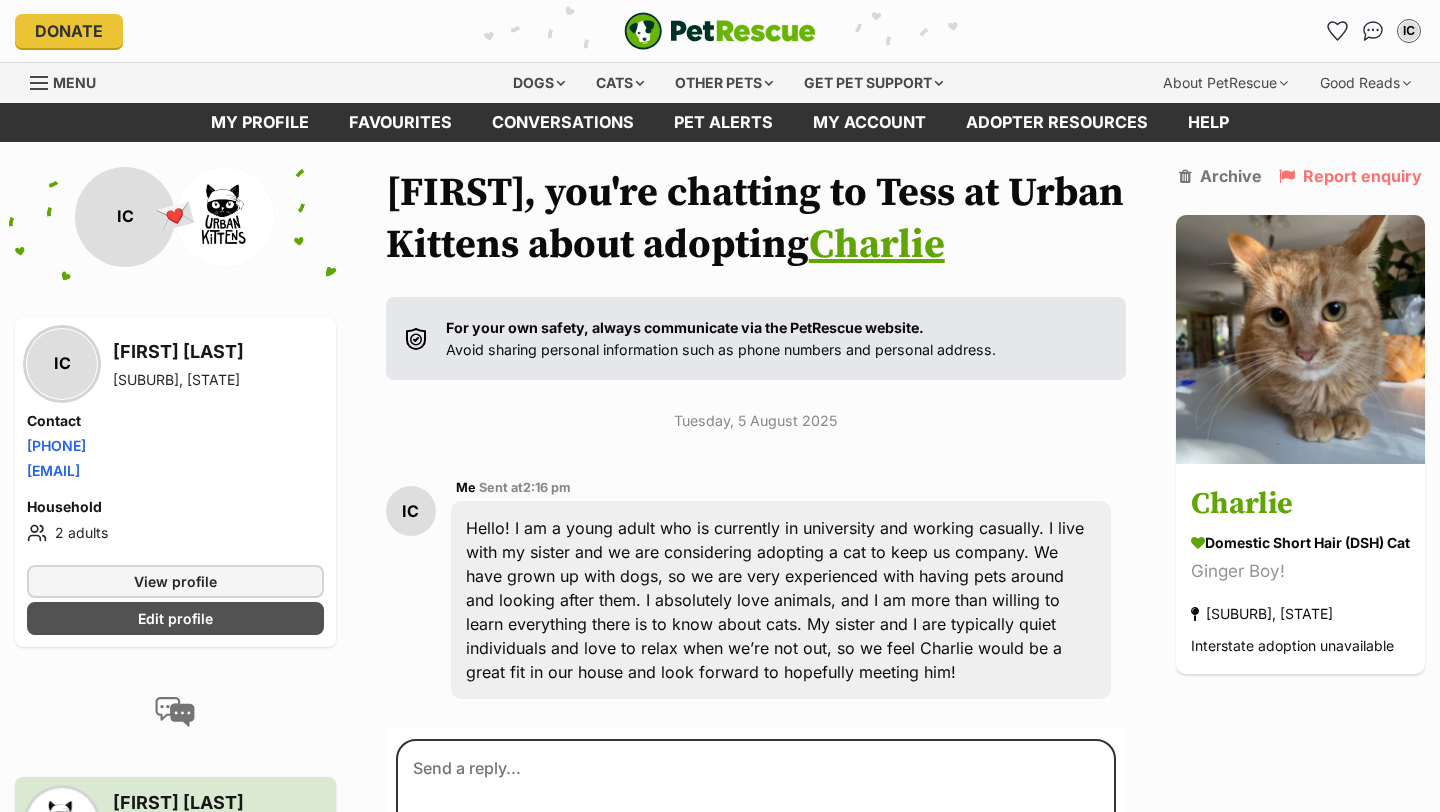 scroll, scrollTop: 3, scrollLeft: 0, axis: vertical 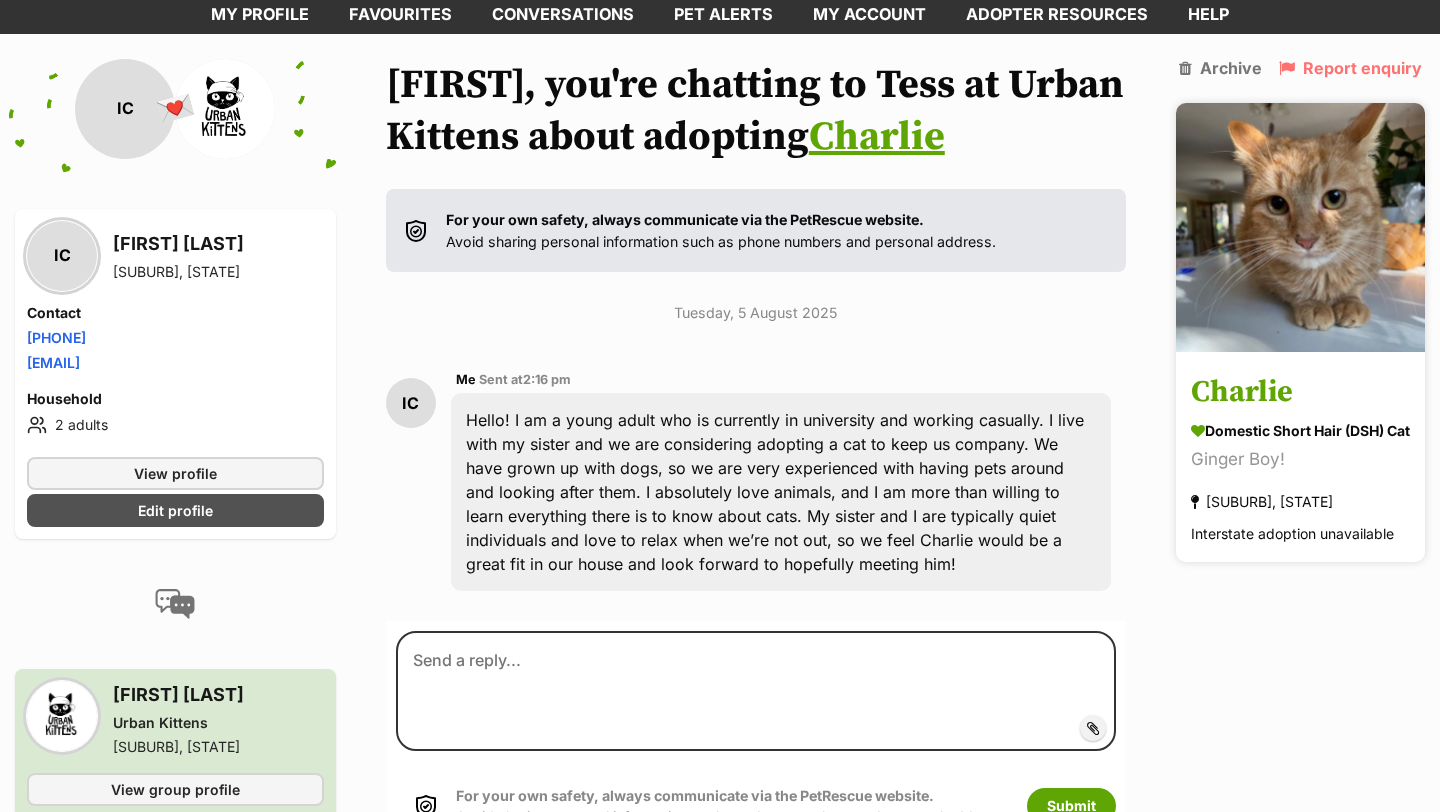 click on "Charlie" at bounding box center [1300, 392] 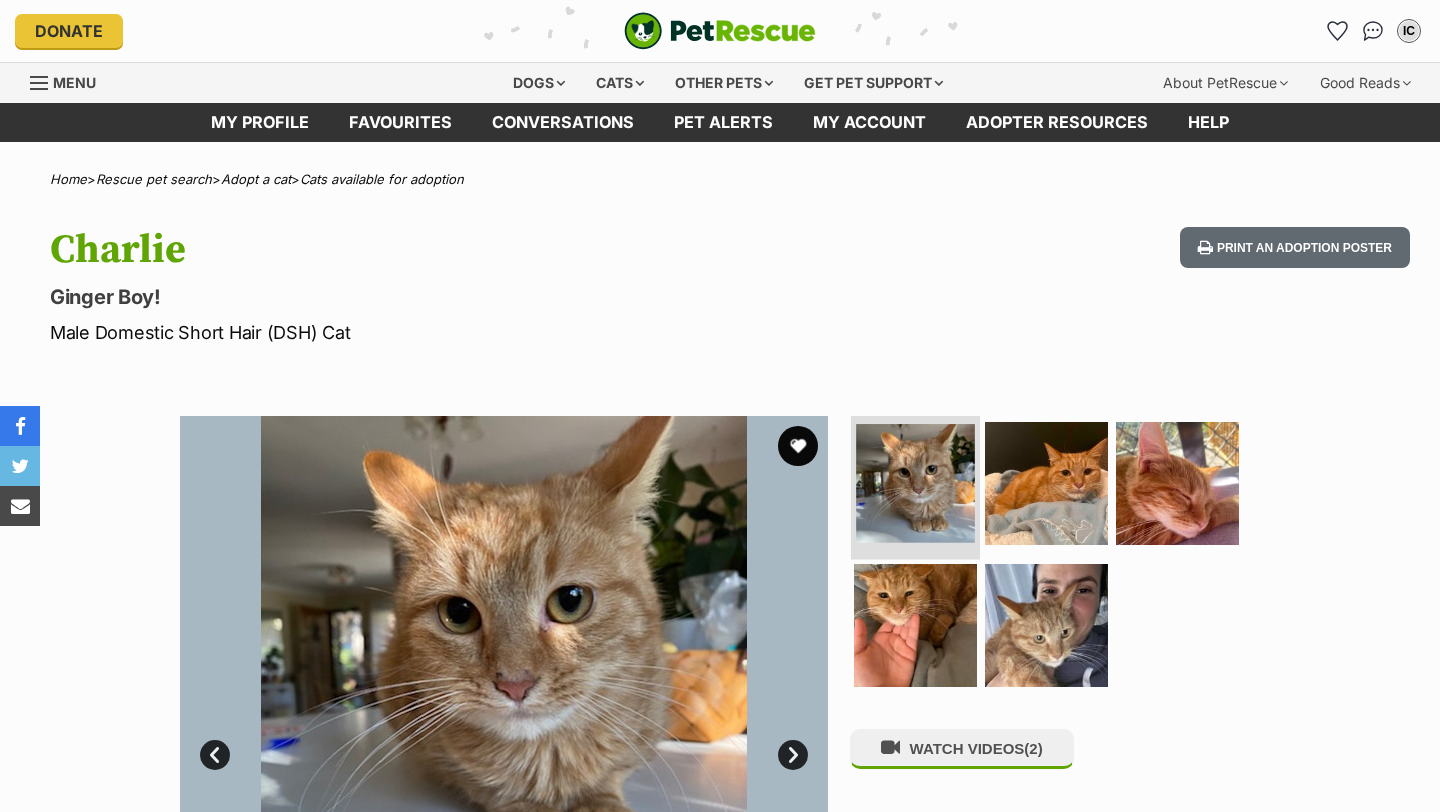 scroll, scrollTop: 0, scrollLeft: 0, axis: both 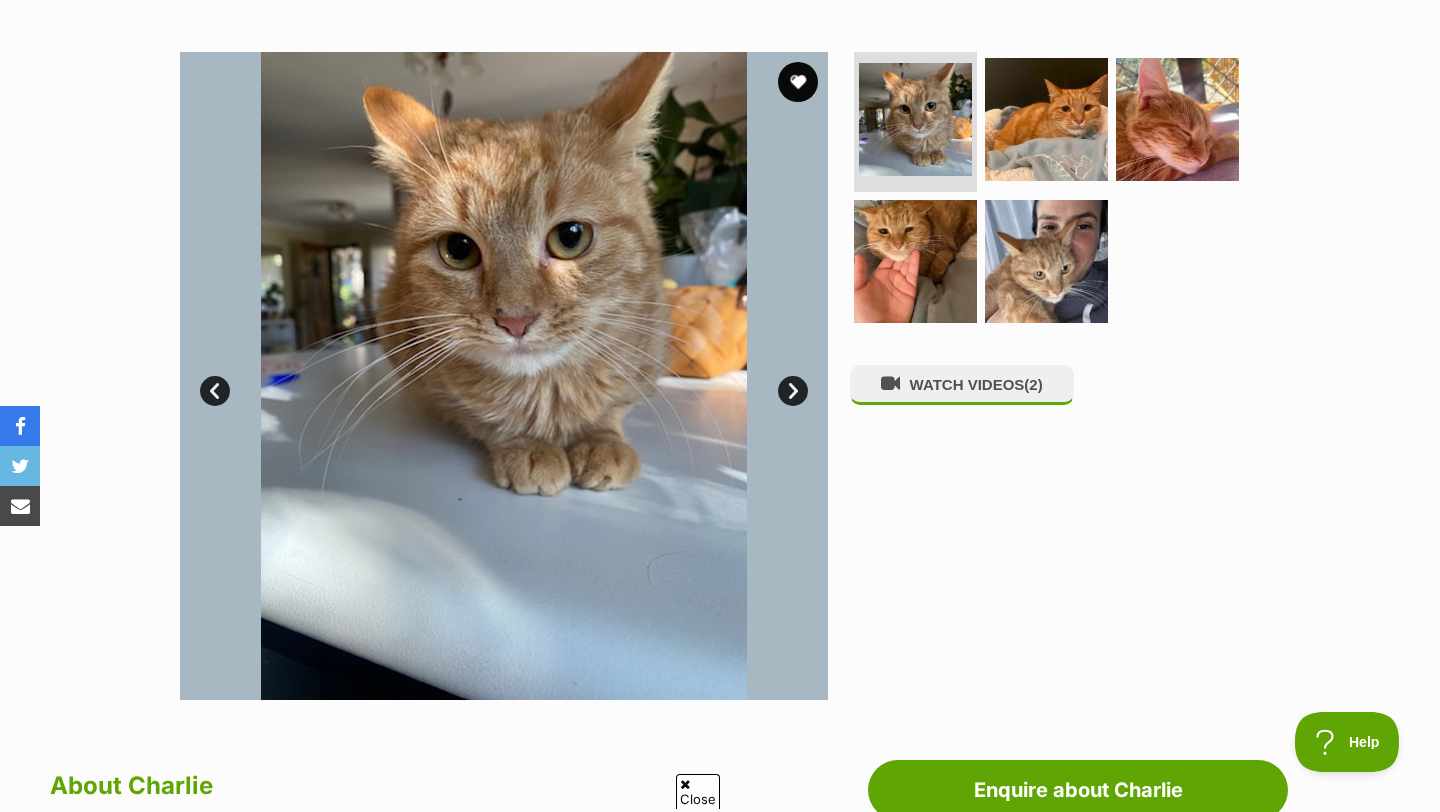 click on "Next" at bounding box center (793, 391) 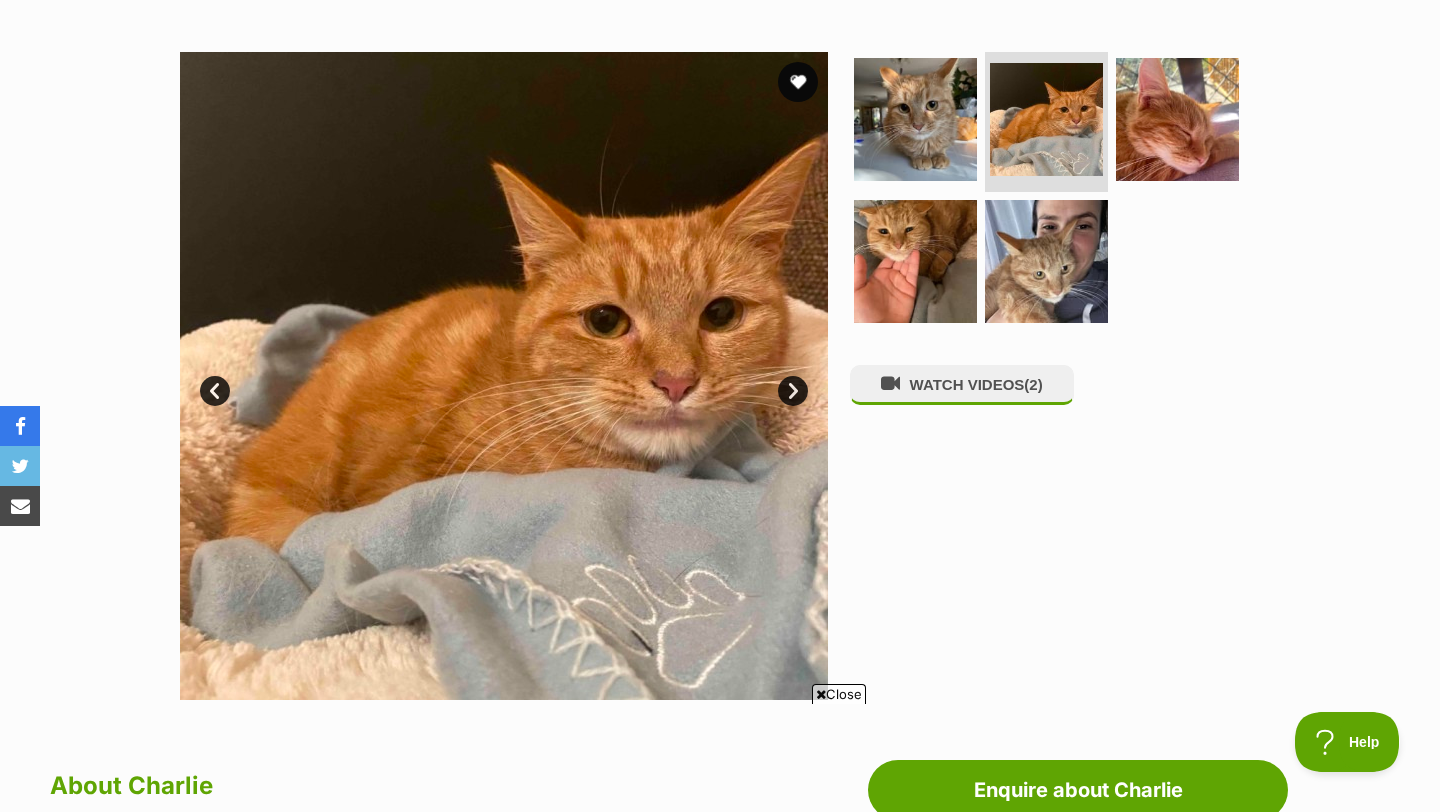 scroll, scrollTop: 0, scrollLeft: 0, axis: both 